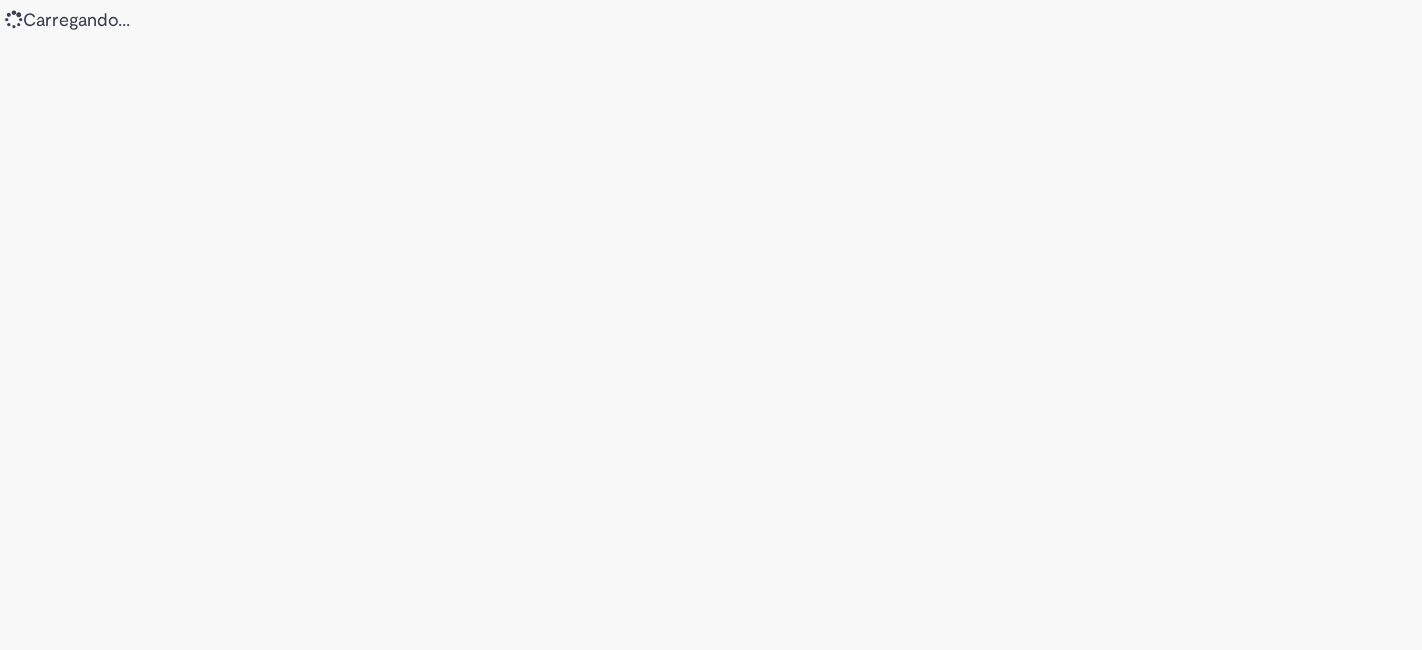 scroll, scrollTop: 0, scrollLeft: 0, axis: both 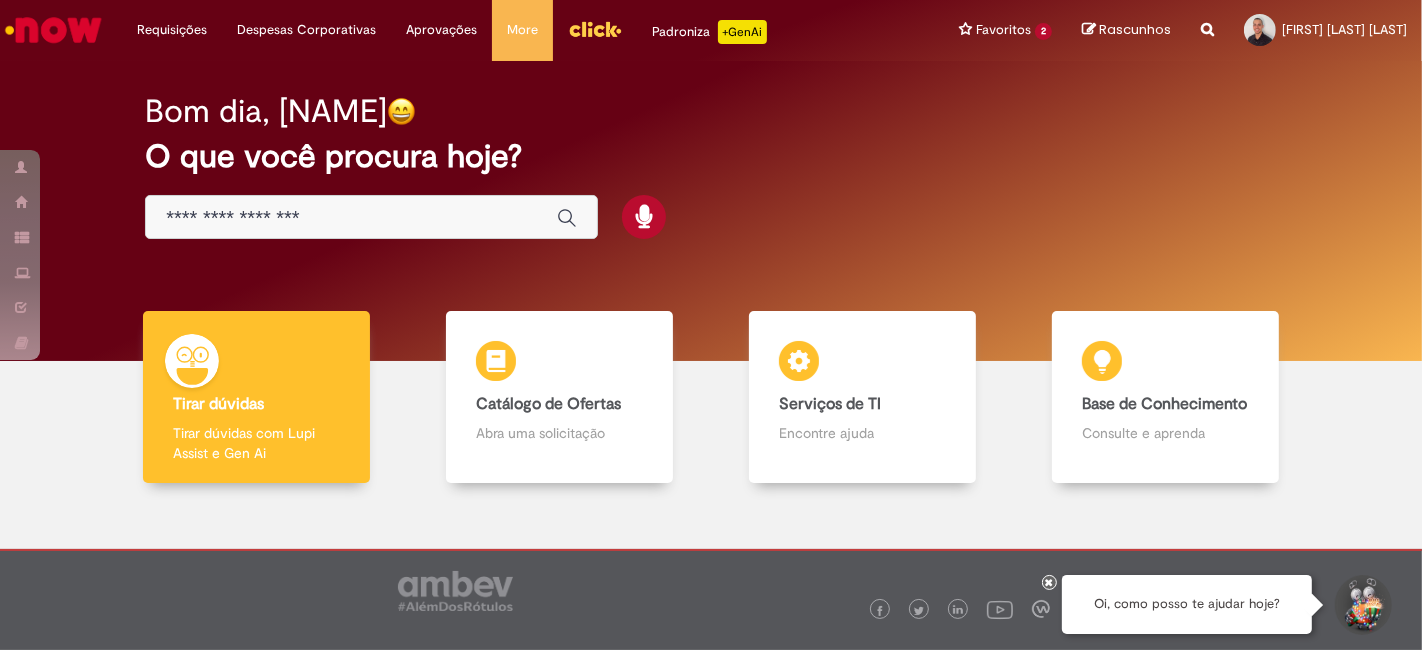click at bounding box center (351, 218) 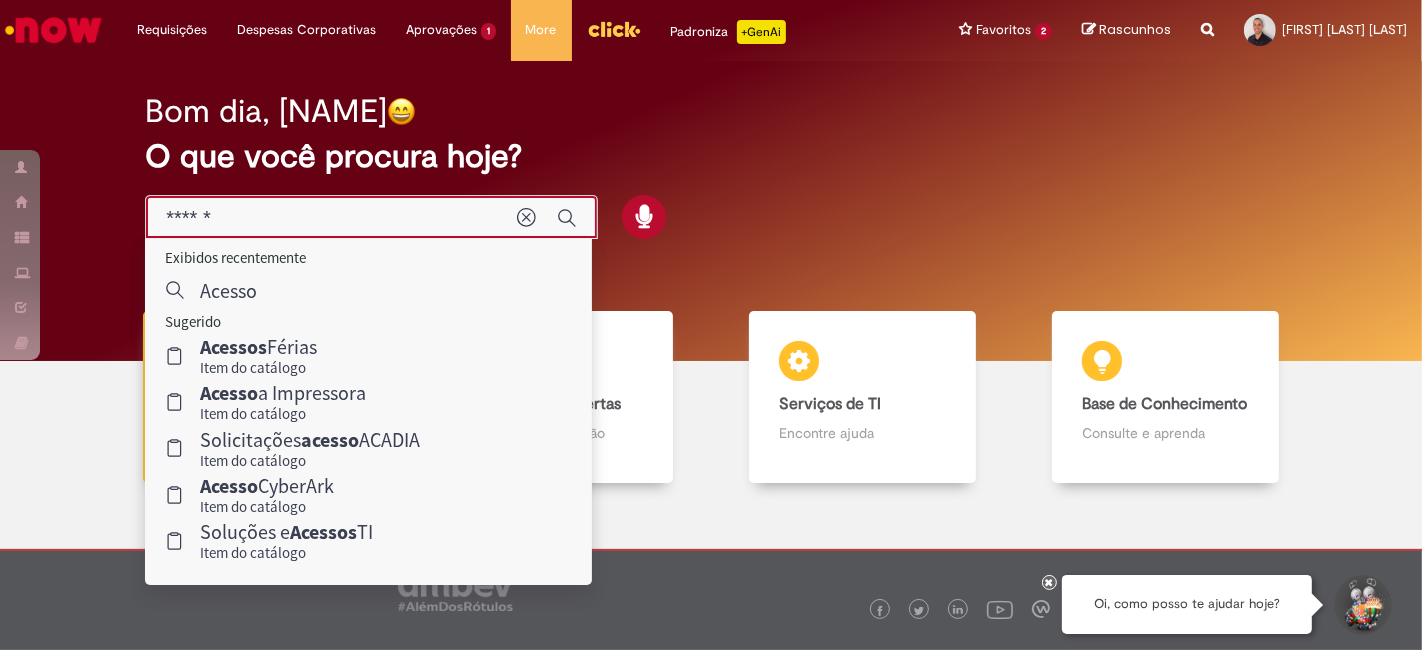 click on "******" at bounding box center [331, 218] 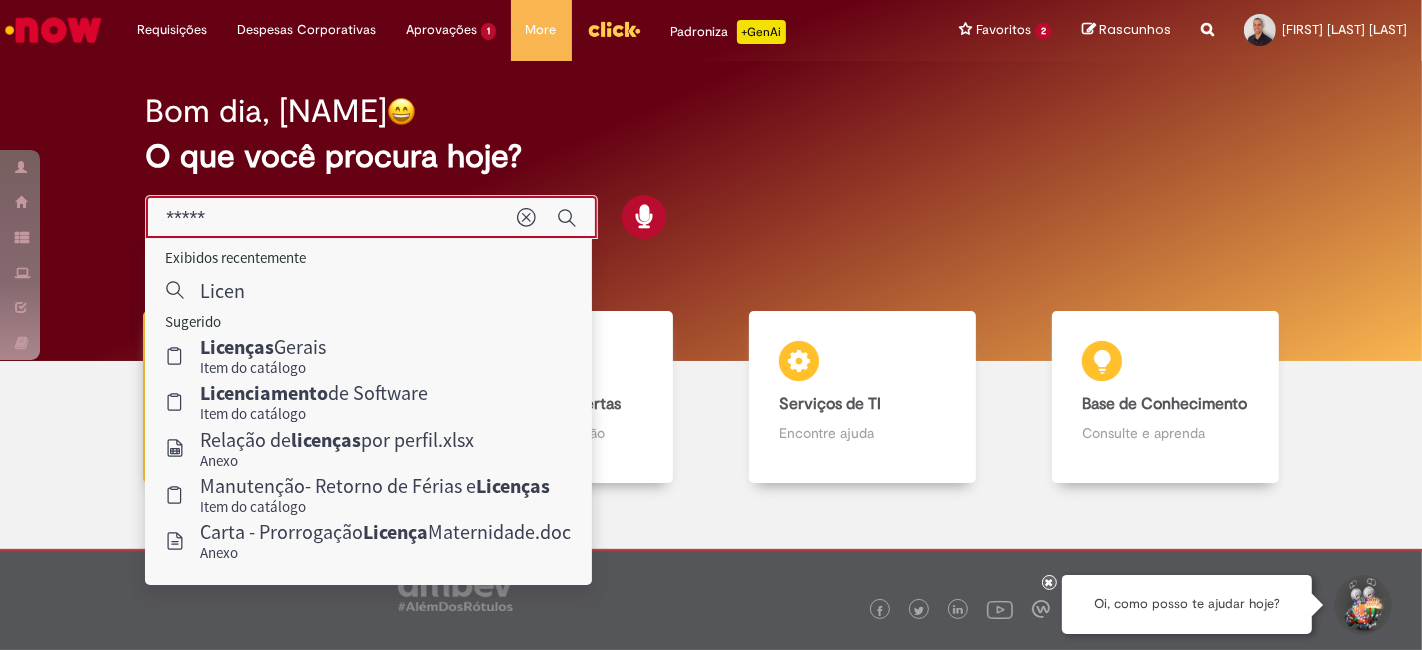 type on "*****" 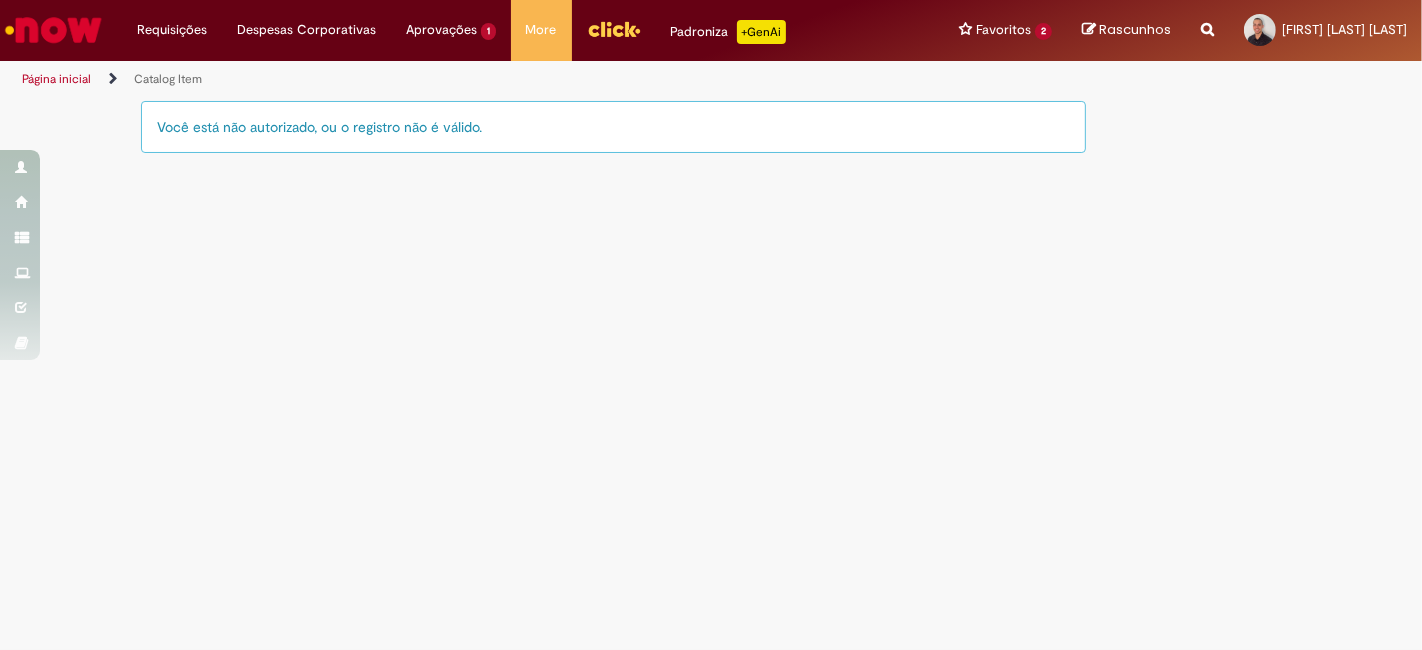 click on "Catalog Item
Tire dúvidas com LupiAssist    +GenAI
Oi! Eu sou LupiAssist, uma Inteligência Artificial Generativa em constante aprendizado   Meu conteúdo é monitorado para trazer uma melhor experiência
Dúvidas comuns:   O que é abono assiduidade? Quais são os planos de saúde para cada banda? O que é Lupi assist? Como consultar minha banda no workday? De quanto é o desconto do vale-transporte?
Só mais um instante, estou consultando nossas bases de conhecimento  e escrevendo a melhor resposta pra você!
Title
Lorem ipsum dolor sit amet    Fazer uma nova pergunta
Gerei esta resposta utilizando IA Generativa em conjunto com os nossos padrões. Em caso de divergência, os documentos oficiais prevalecerão.
Saiba mais em:" at bounding box center (711, 374) 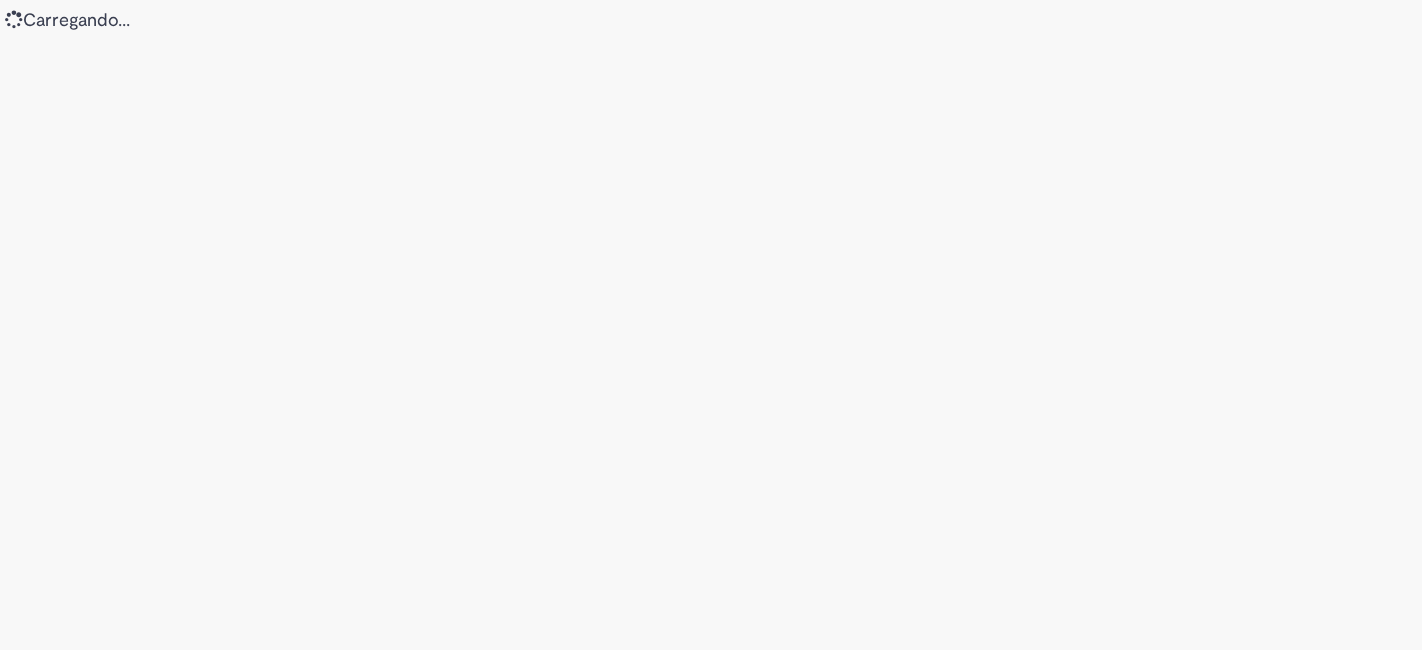 scroll, scrollTop: 0, scrollLeft: 0, axis: both 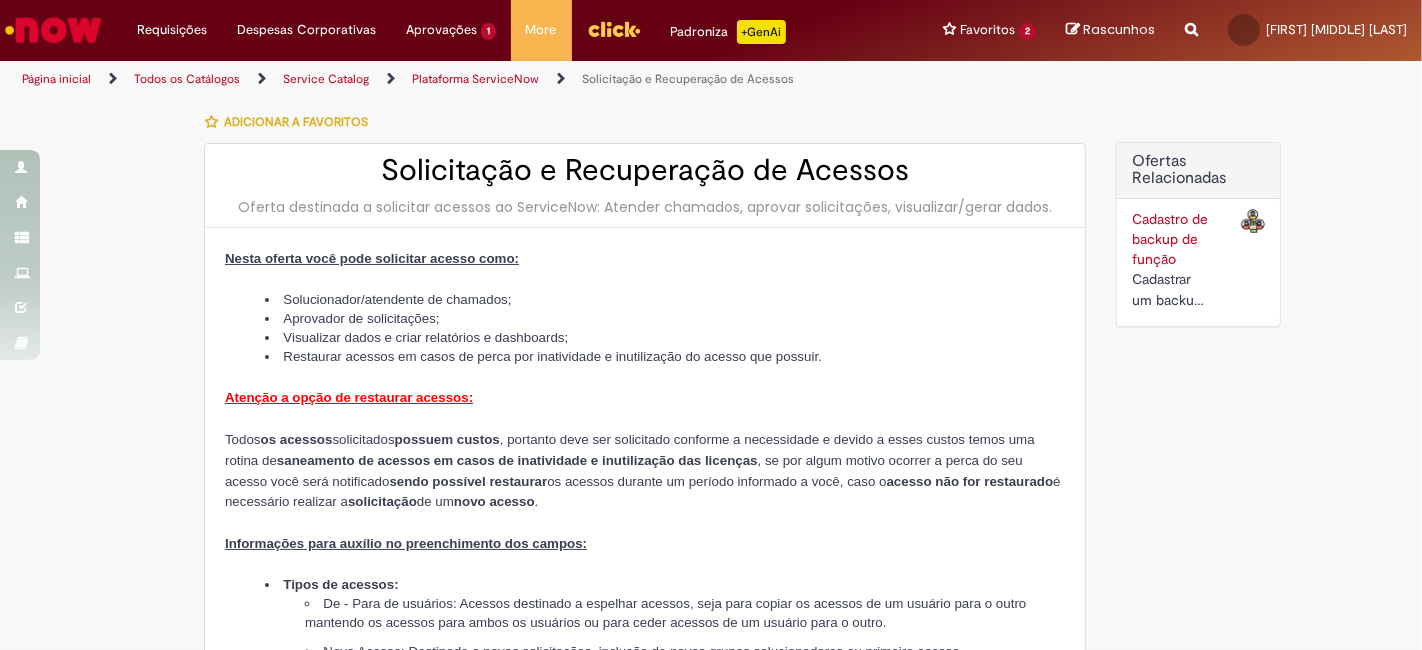 type on "********" 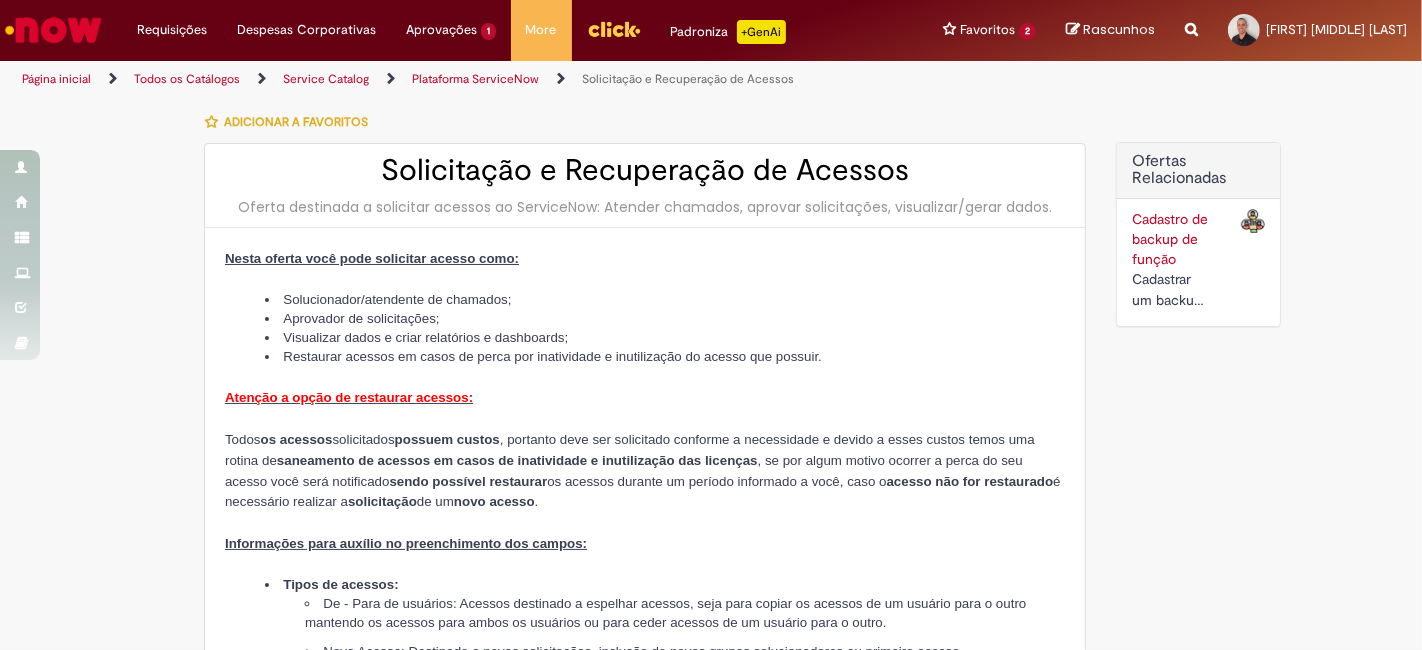 type on "**********" 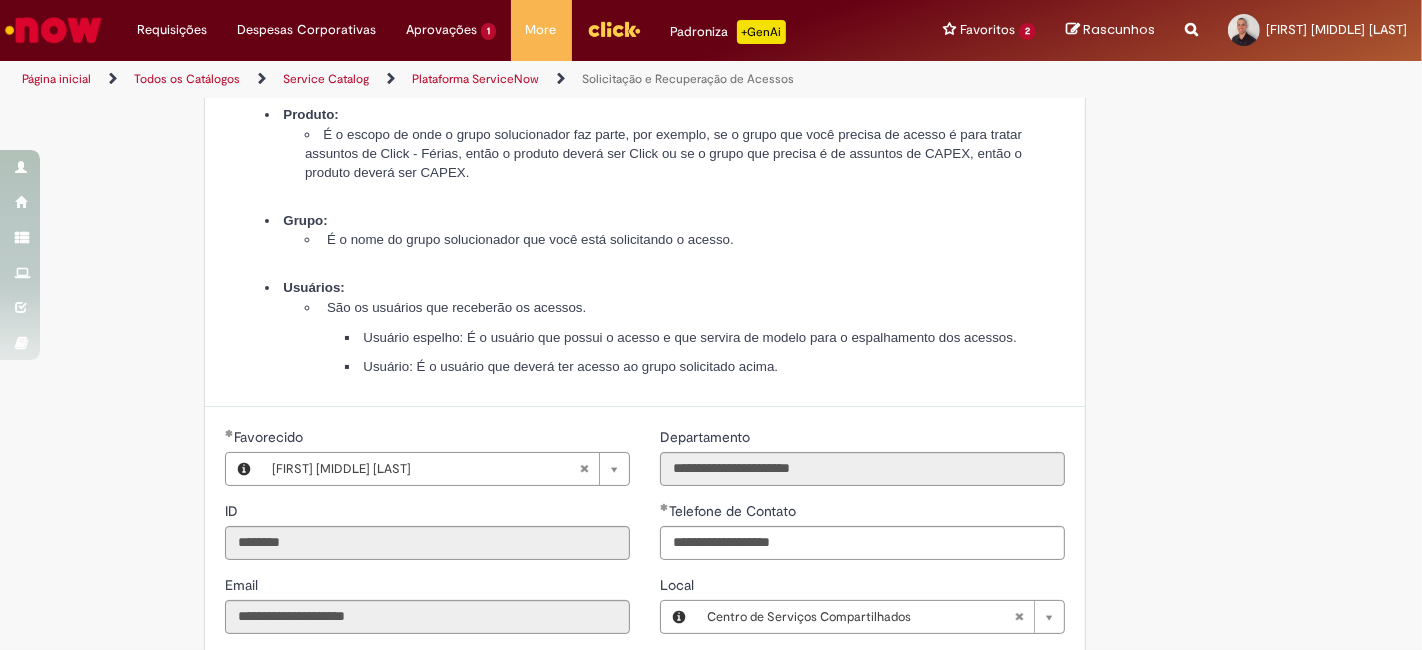 scroll, scrollTop: 634, scrollLeft: 0, axis: vertical 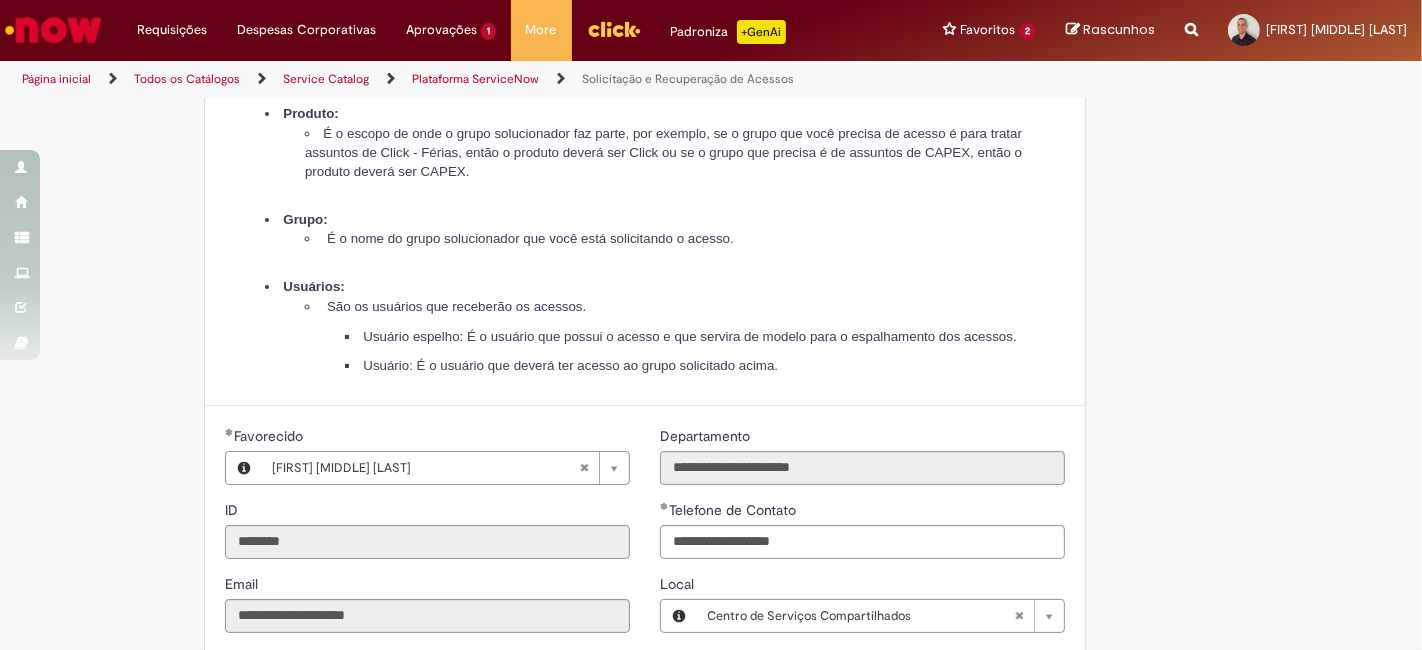 click on "Adicionar a Favoritos
Solicitação e Recuperação de Acessos
Oferta destinada a solicitar acessos ao ServiceNow: Atender chamados, aprovar solicitações, visualizar/gerar dados.
Nesta oferta você pode solicitar acesso como:
Solucionador/atendente de chamados; Aprovador de solicitações; Visualizar dados e criar relatórios e dashboards; Restaurar acessos em casos de perca por inatividade e inutilização do acesso que possuir.
Atenção a opção de restaurar acessos:
Todos  os acessos  solicitados  possuem custos , portanto deve ser solicitado conforme a necessidade e devido a esses custos temos uma rotina de  saneamento de acessos   em casos de inatividade e inutilização das licenças , se por algum motivo ocorrer a perca do seu acesso você será notificado  sendo possível restaurar  os acessos durante um período informado a você, caso o  solicitação ." at bounding box center [711, 352] 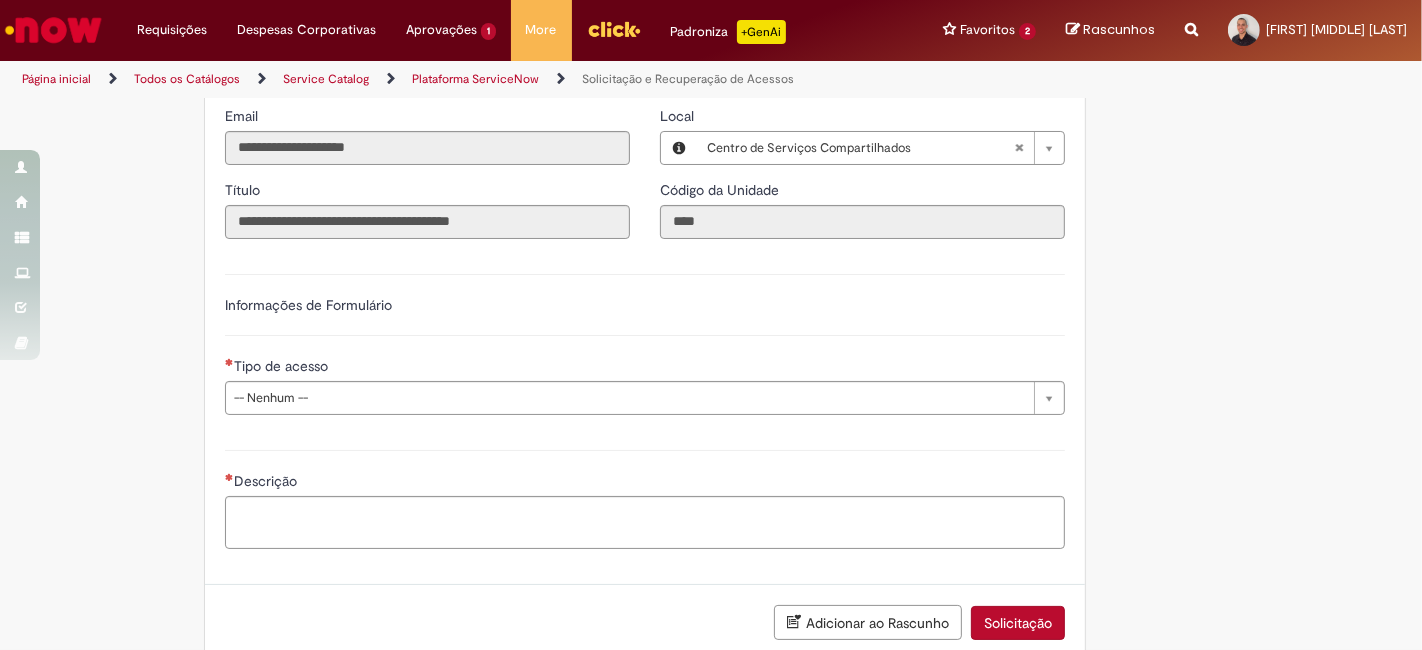 scroll, scrollTop: 1139, scrollLeft: 0, axis: vertical 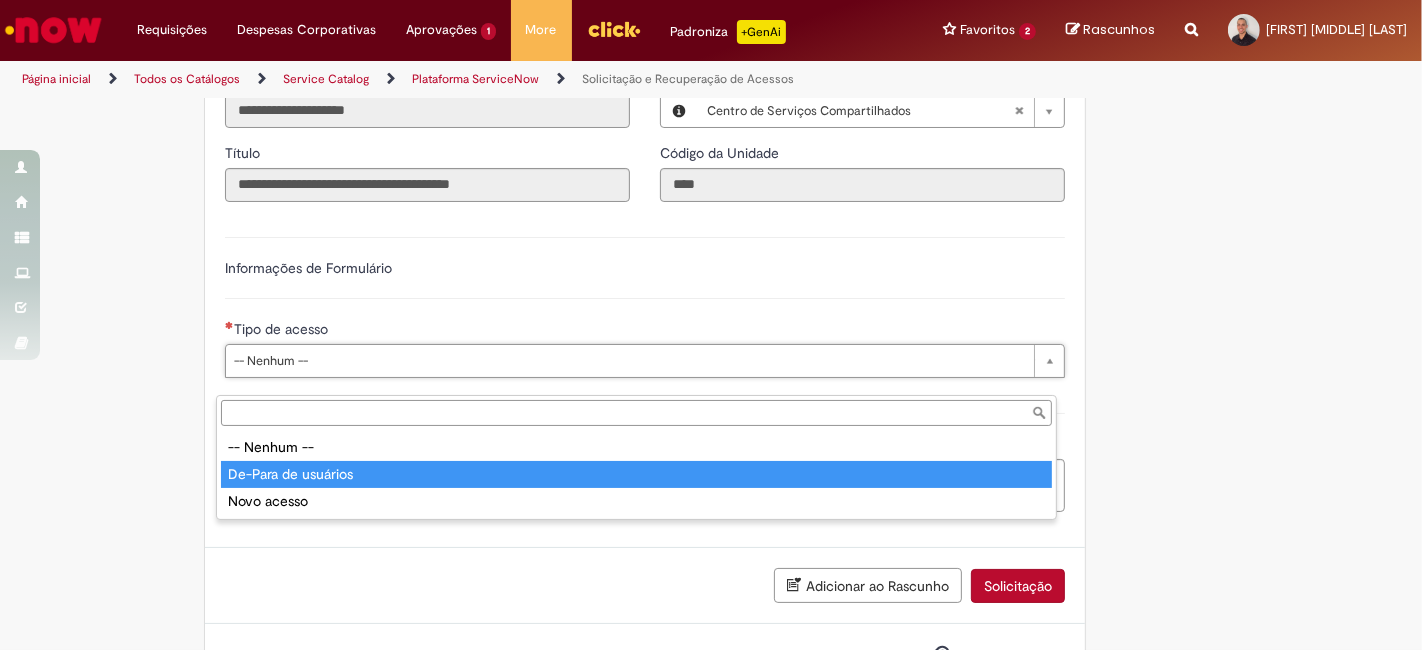 type on "**********" 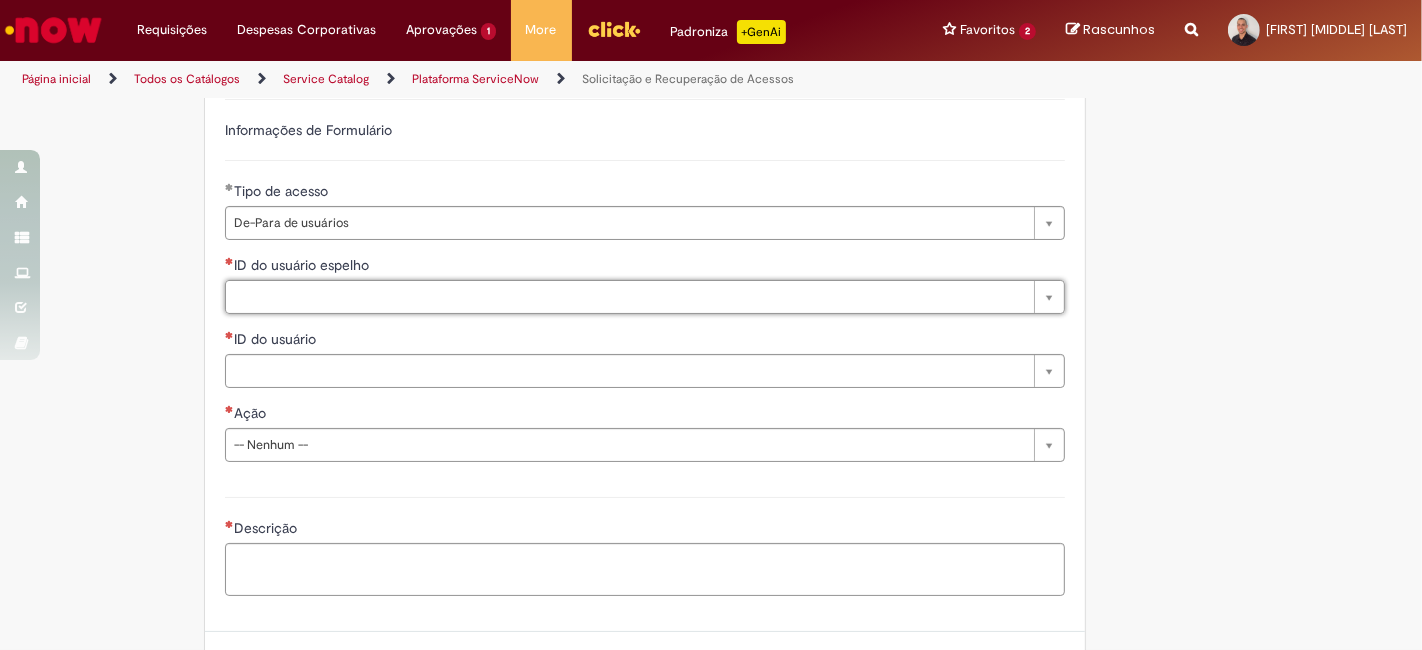 scroll, scrollTop: 1279, scrollLeft: 0, axis: vertical 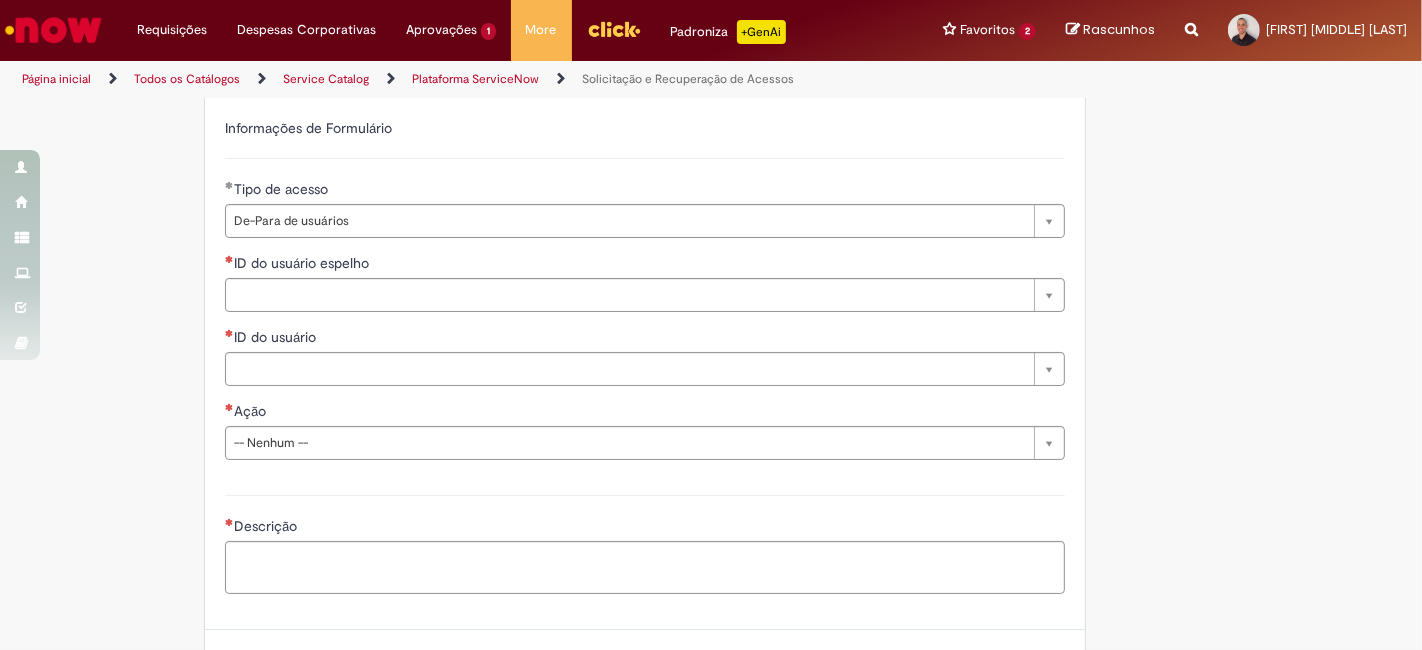 drag, startPoint x: 1178, startPoint y: 460, endPoint x: 1092, endPoint y: 494, distance: 92.47703 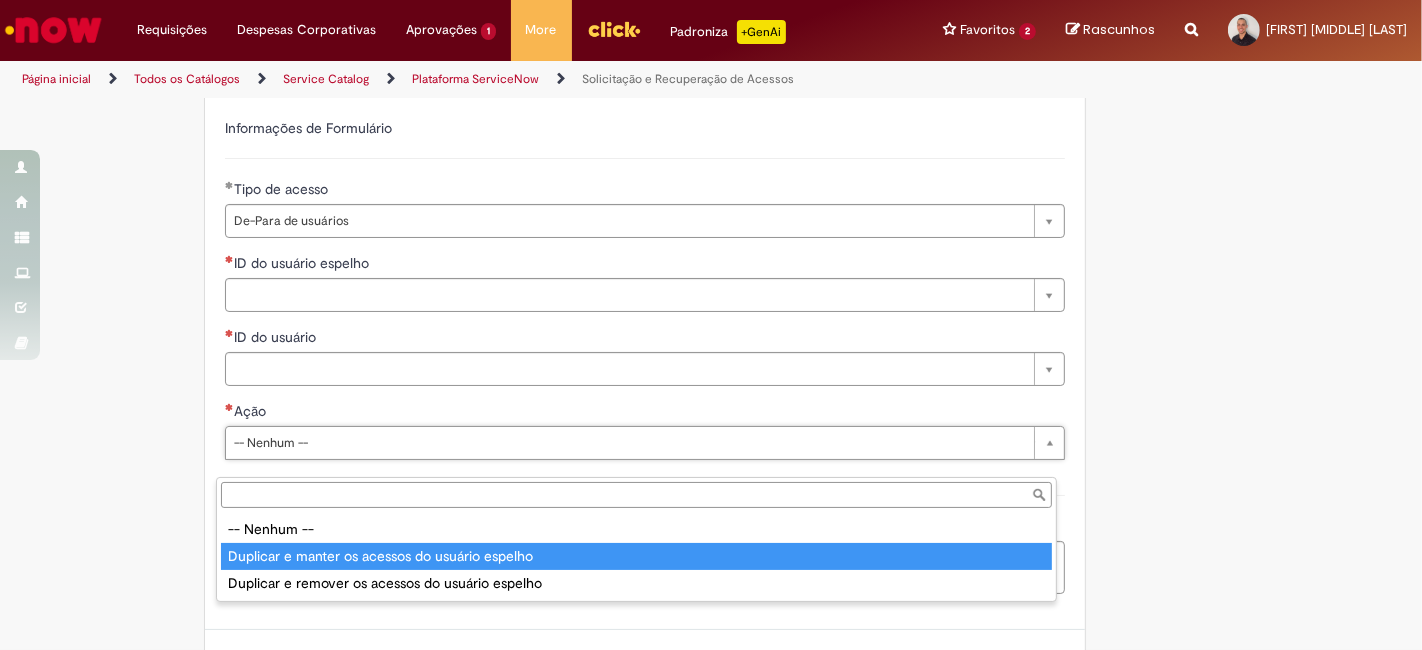 type on "**********" 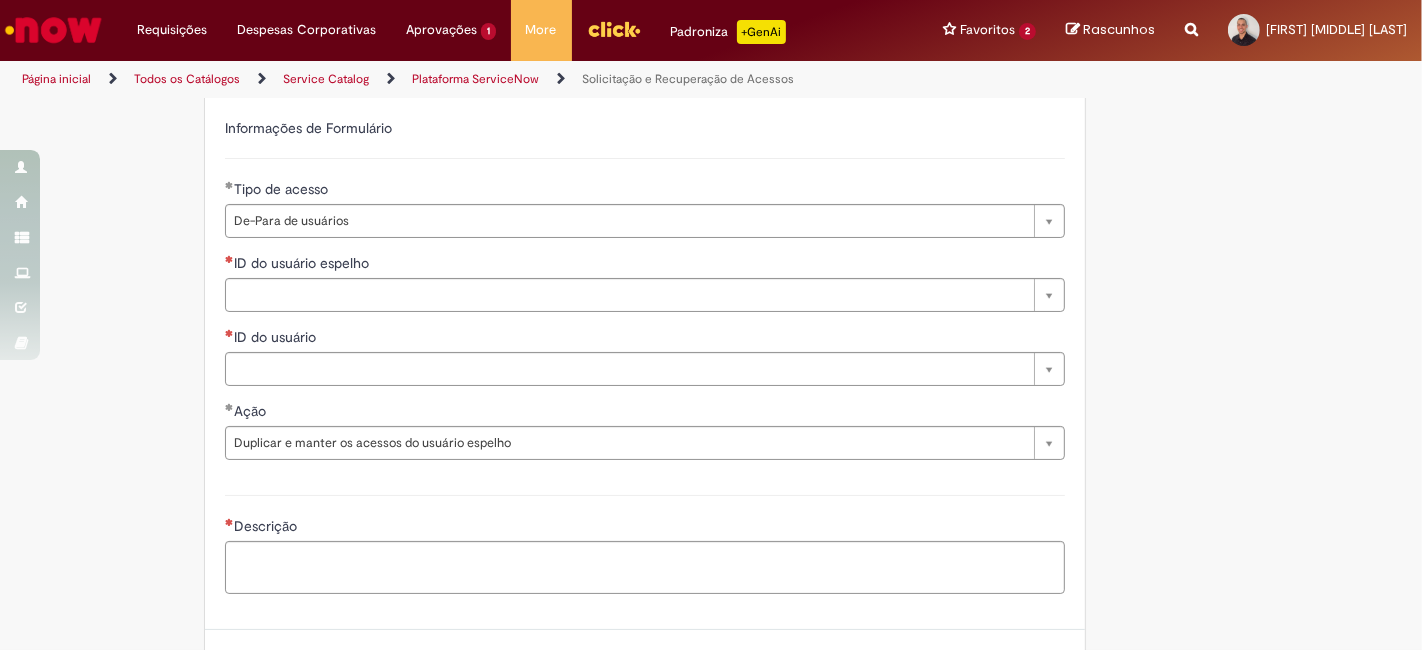 click on "Descrição" at bounding box center [645, 528] 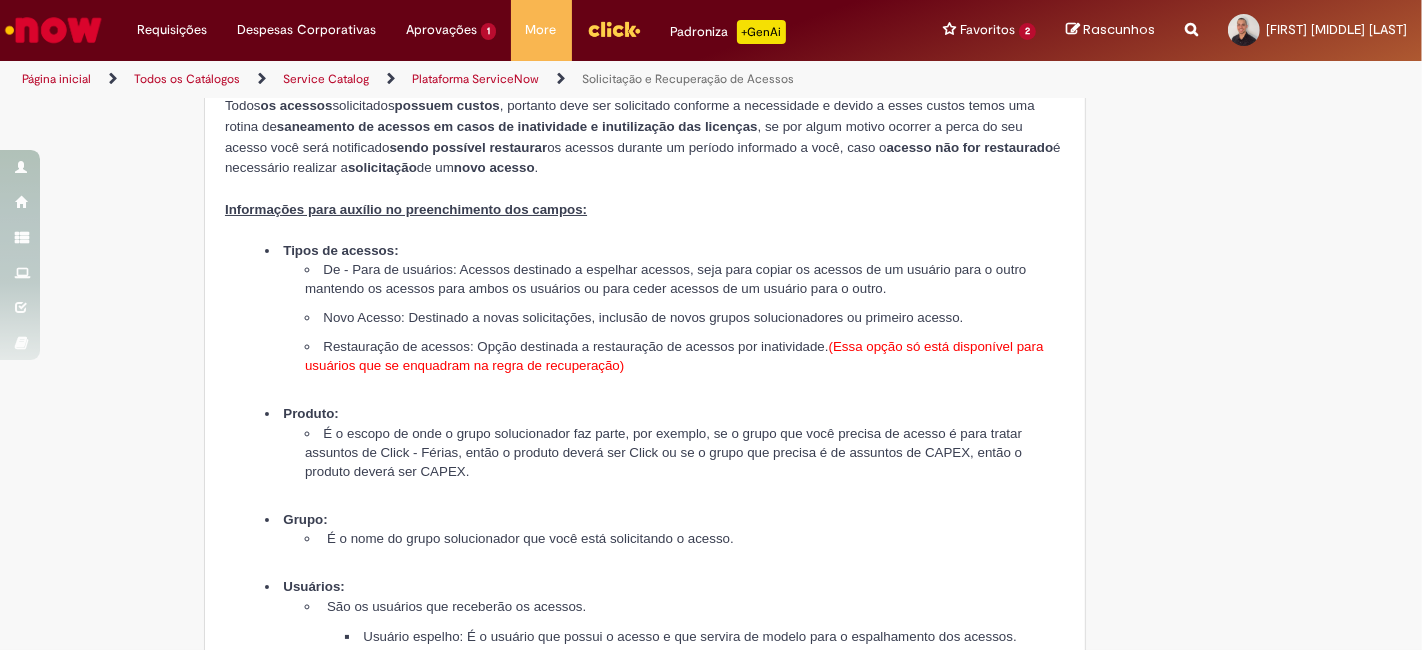 scroll, scrollTop: 333, scrollLeft: 0, axis: vertical 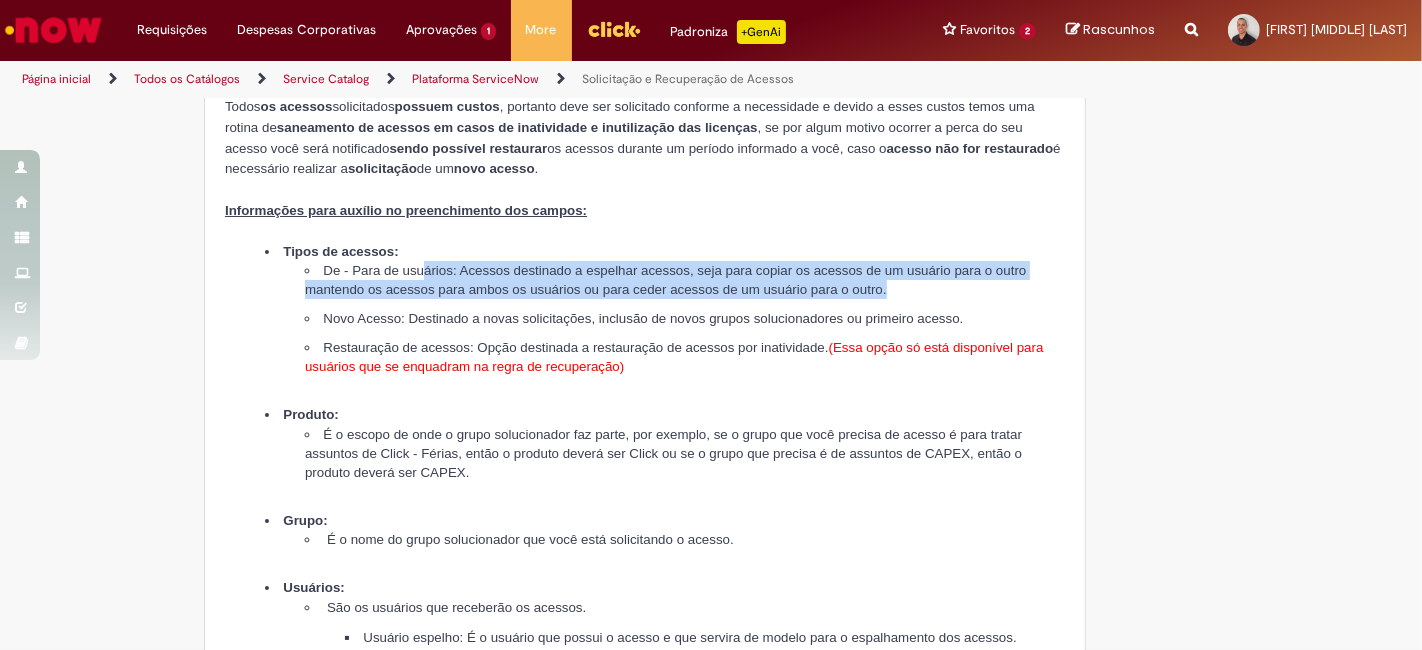 drag, startPoint x: 426, startPoint y: 261, endPoint x: 1016, endPoint y: 287, distance: 590.57263 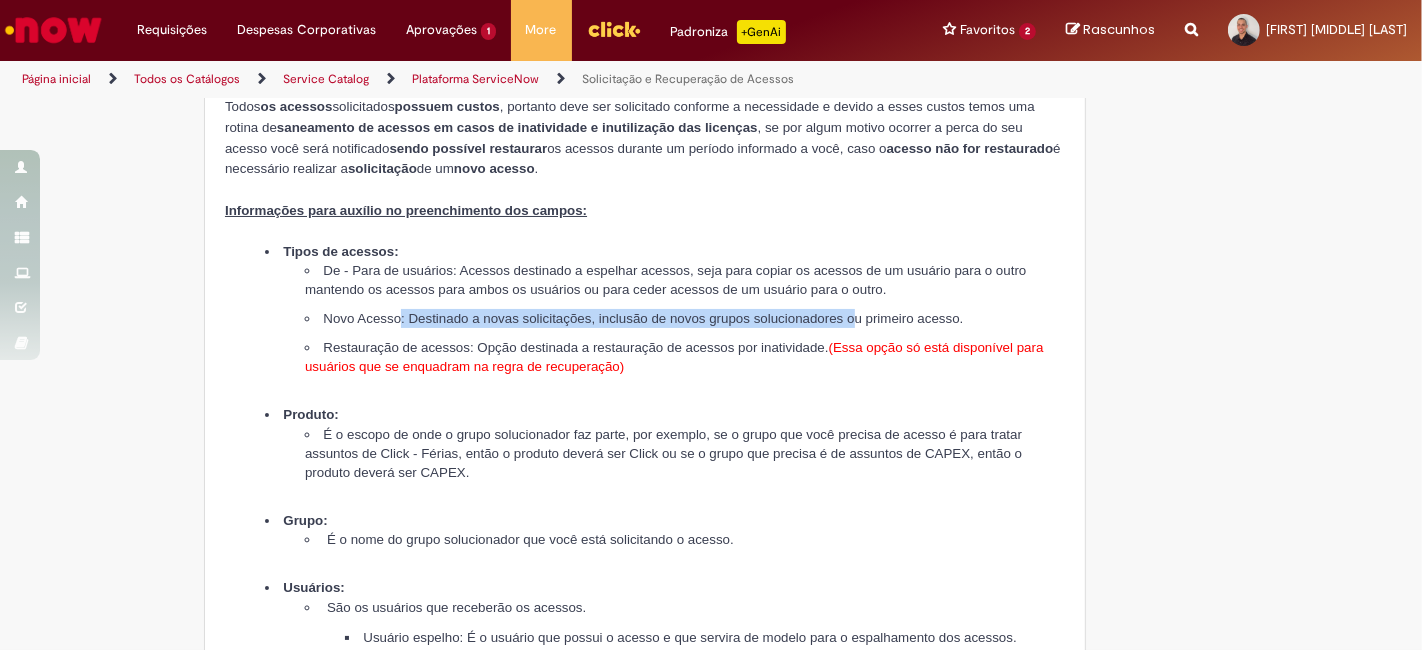 drag, startPoint x: 397, startPoint y: 312, endPoint x: 910, endPoint y: 317, distance: 513.02435 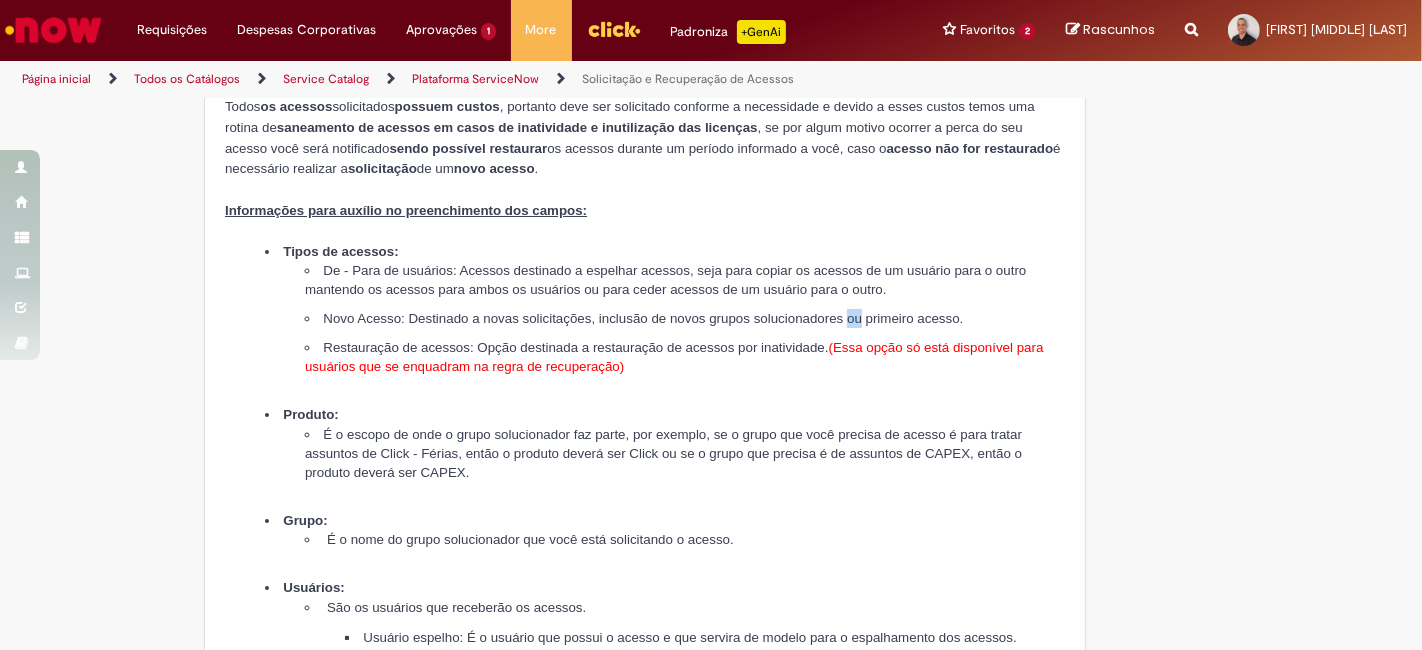 click on "Novo Acesso: Destinado a novas solicitações, inclusão de novos grupos solucionadores ou primeiro acesso." at bounding box center [685, 318] 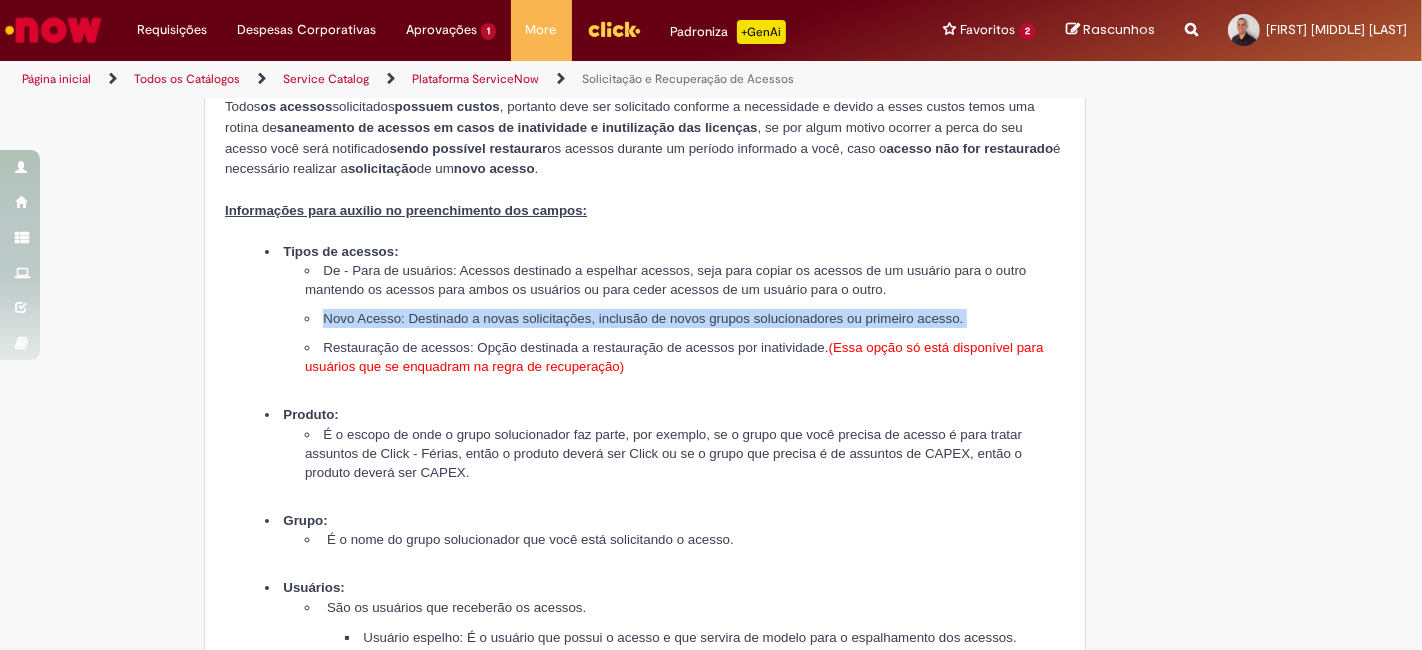 click on "Novo Acesso: Destinado a novas solicitações, inclusão de novos grupos solucionadores ou primeiro acesso." at bounding box center [685, 318] 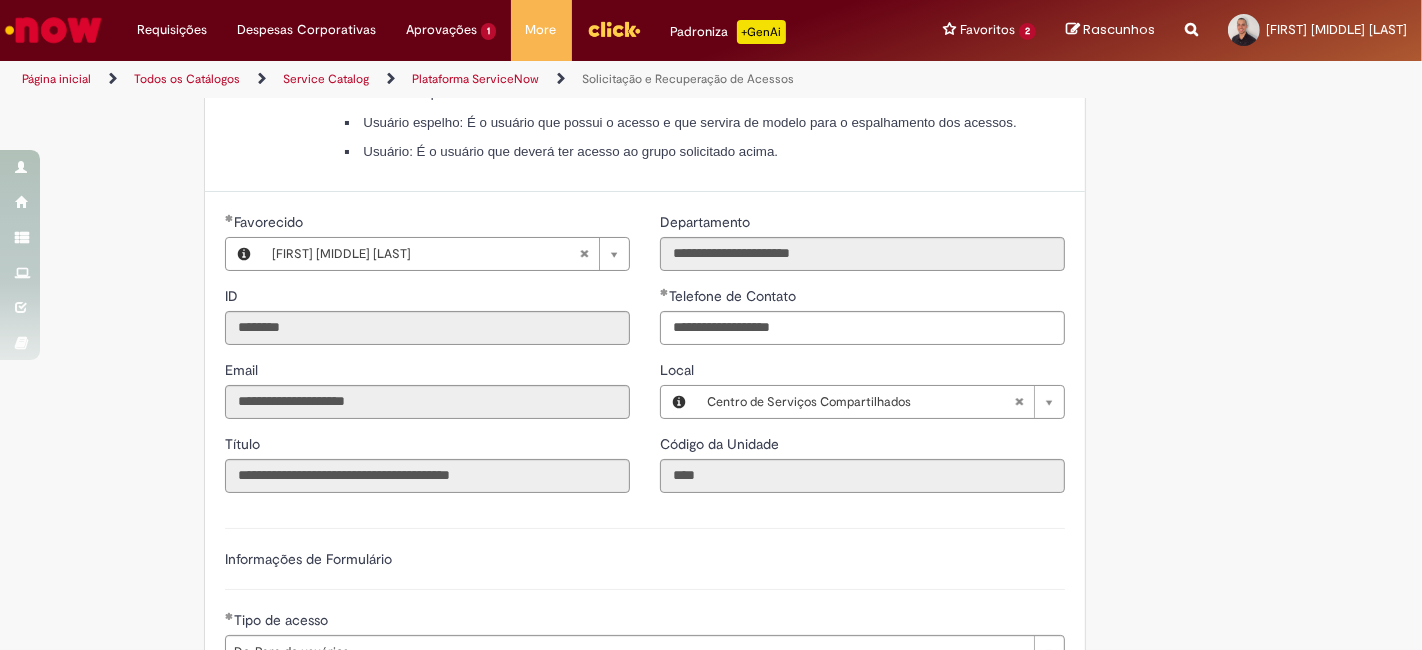 scroll, scrollTop: 1022, scrollLeft: 0, axis: vertical 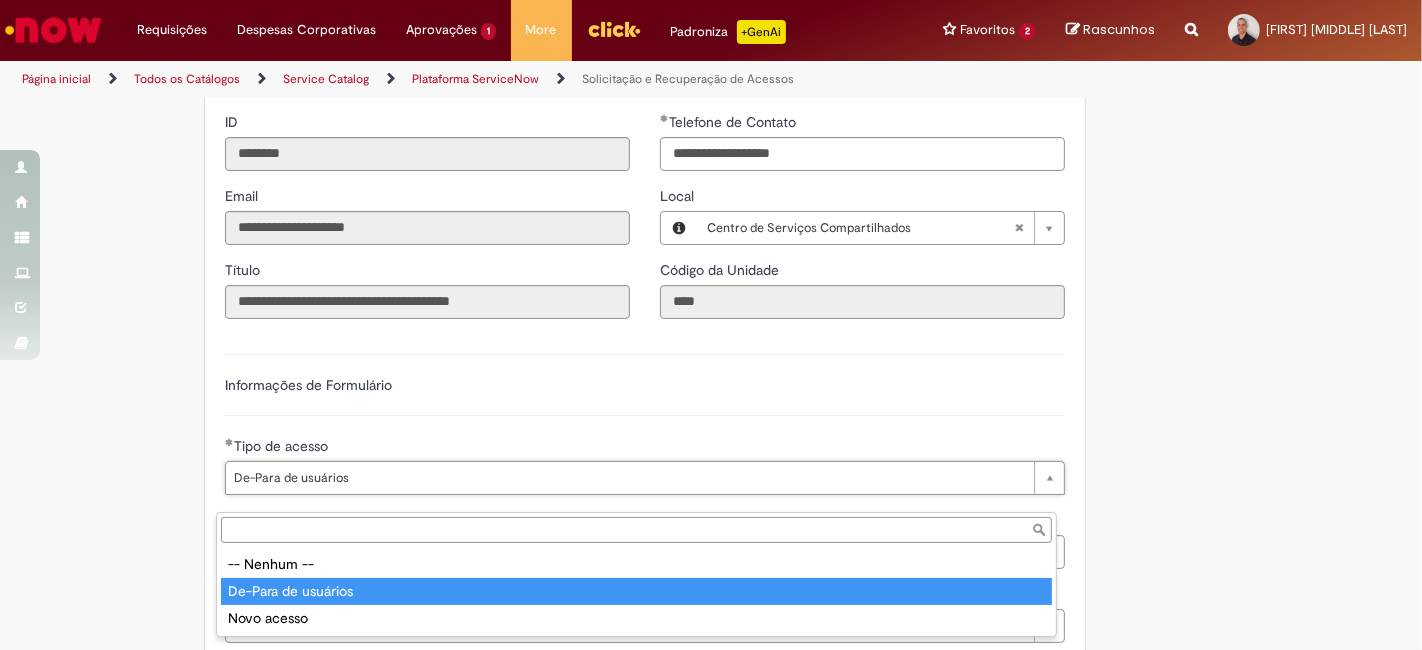 type on "**********" 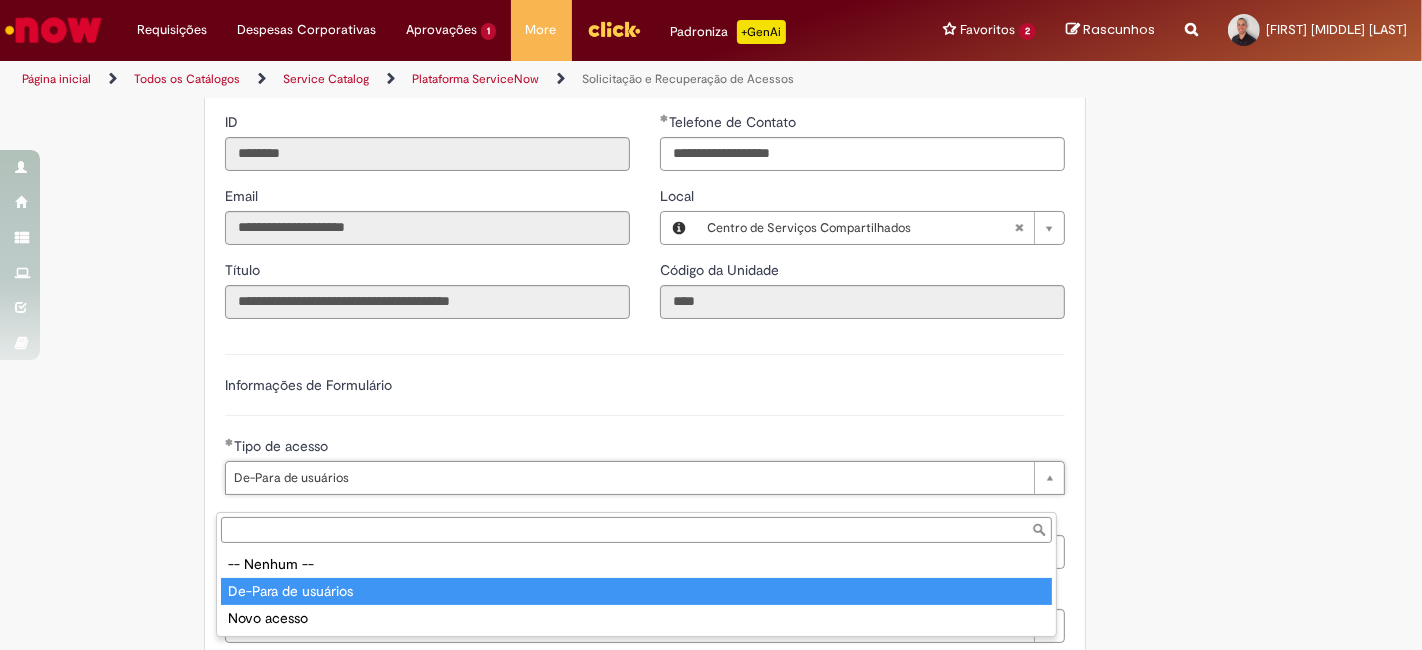 scroll, scrollTop: 0, scrollLeft: 124, axis: horizontal 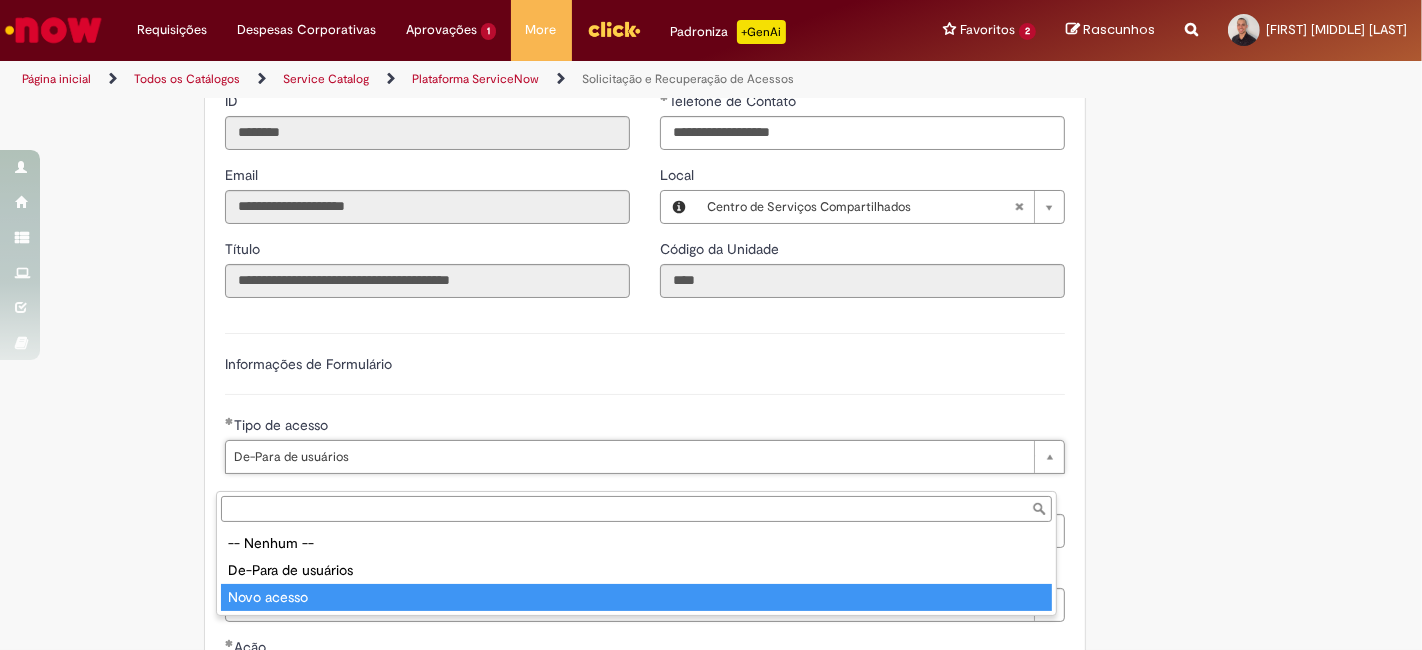 type on "**********" 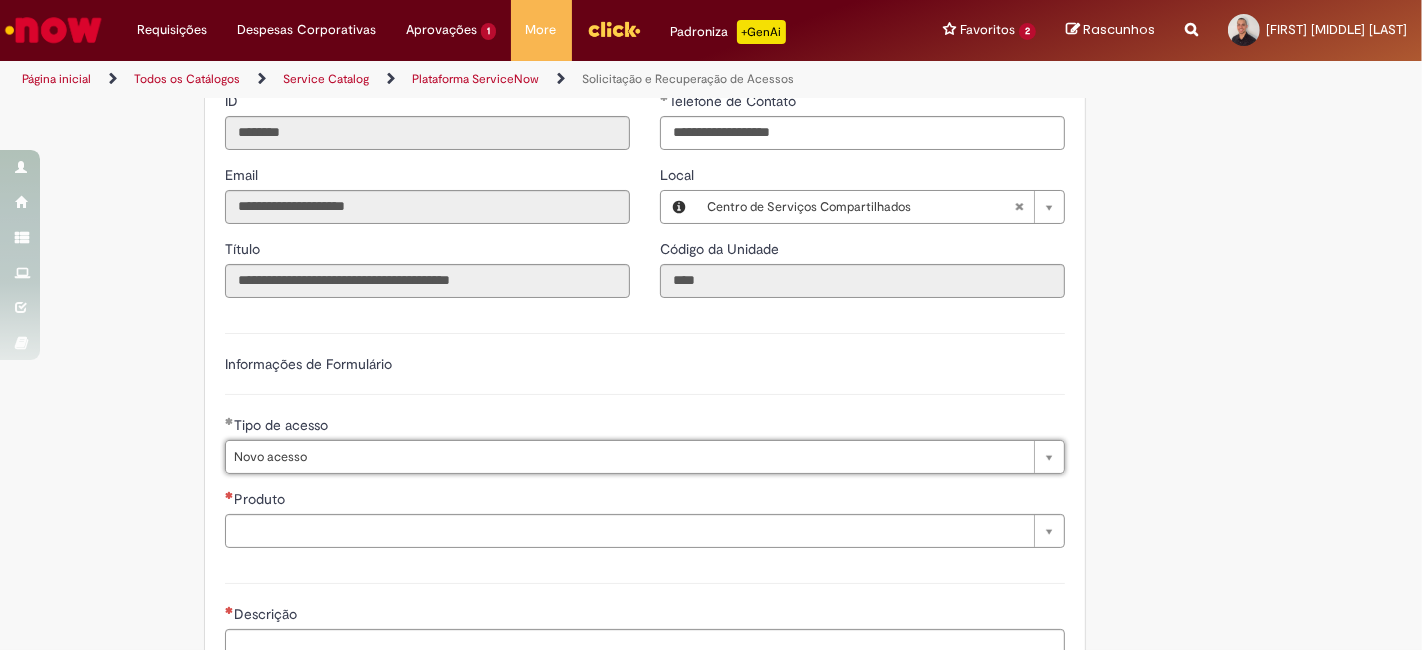 scroll, scrollTop: 0, scrollLeft: 80, axis: horizontal 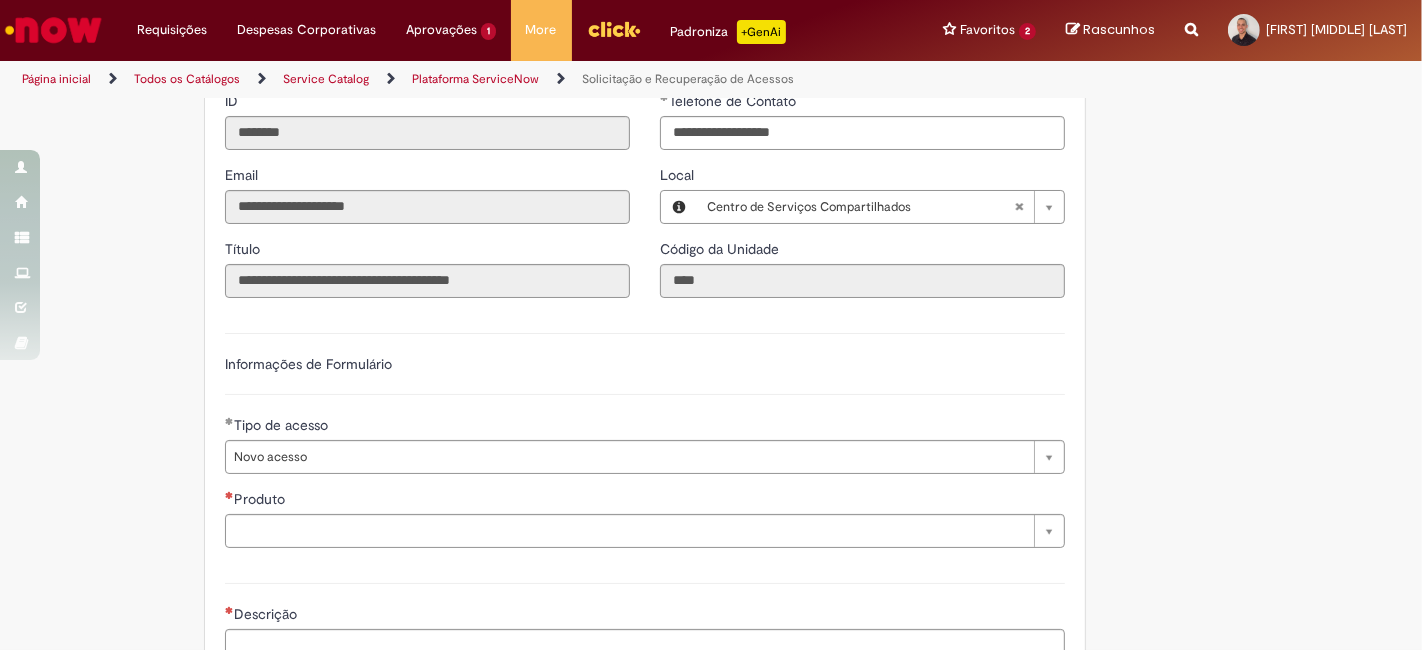 click on "**********" at bounding box center (645, 438) 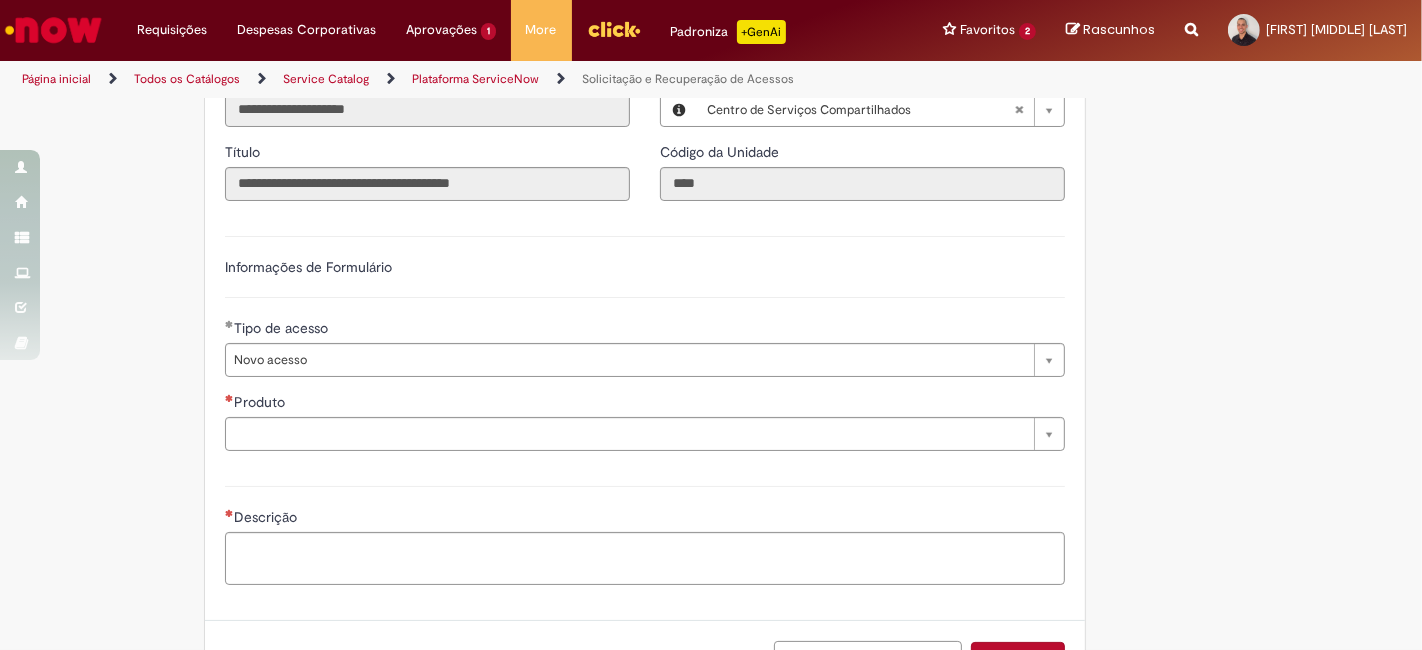 scroll, scrollTop: 1141, scrollLeft: 0, axis: vertical 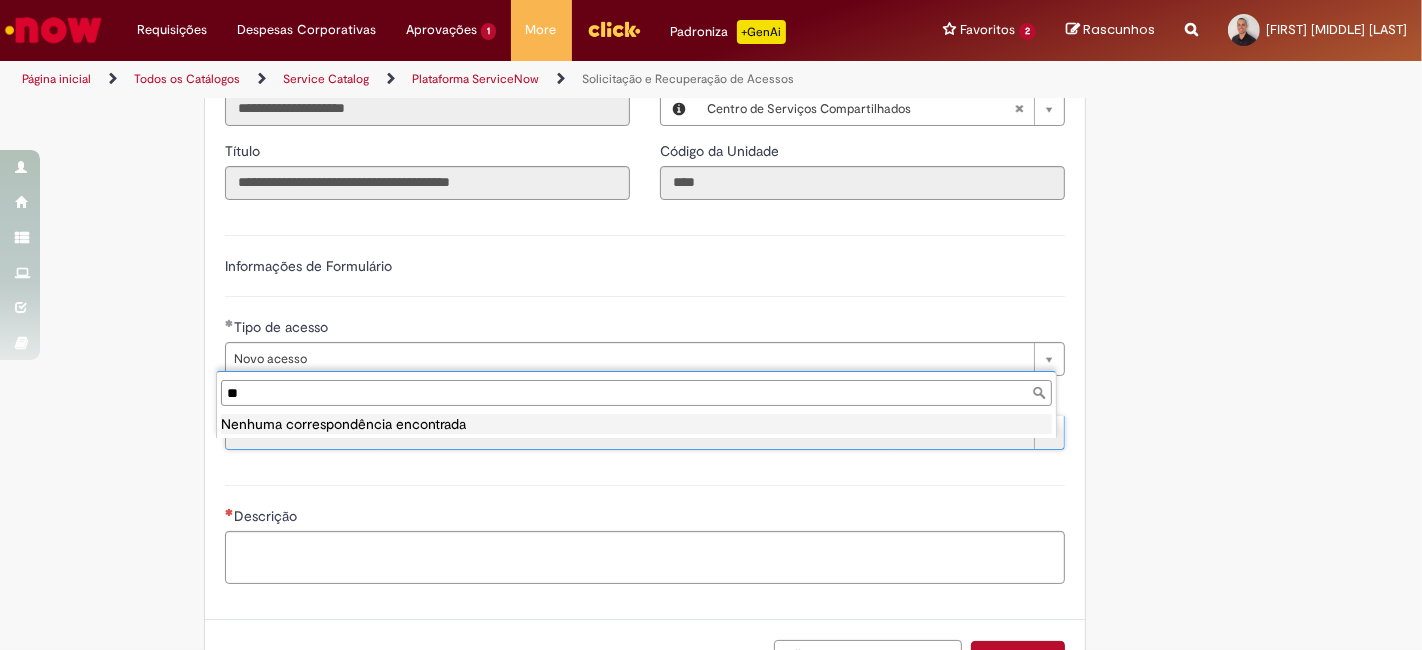 type on "*" 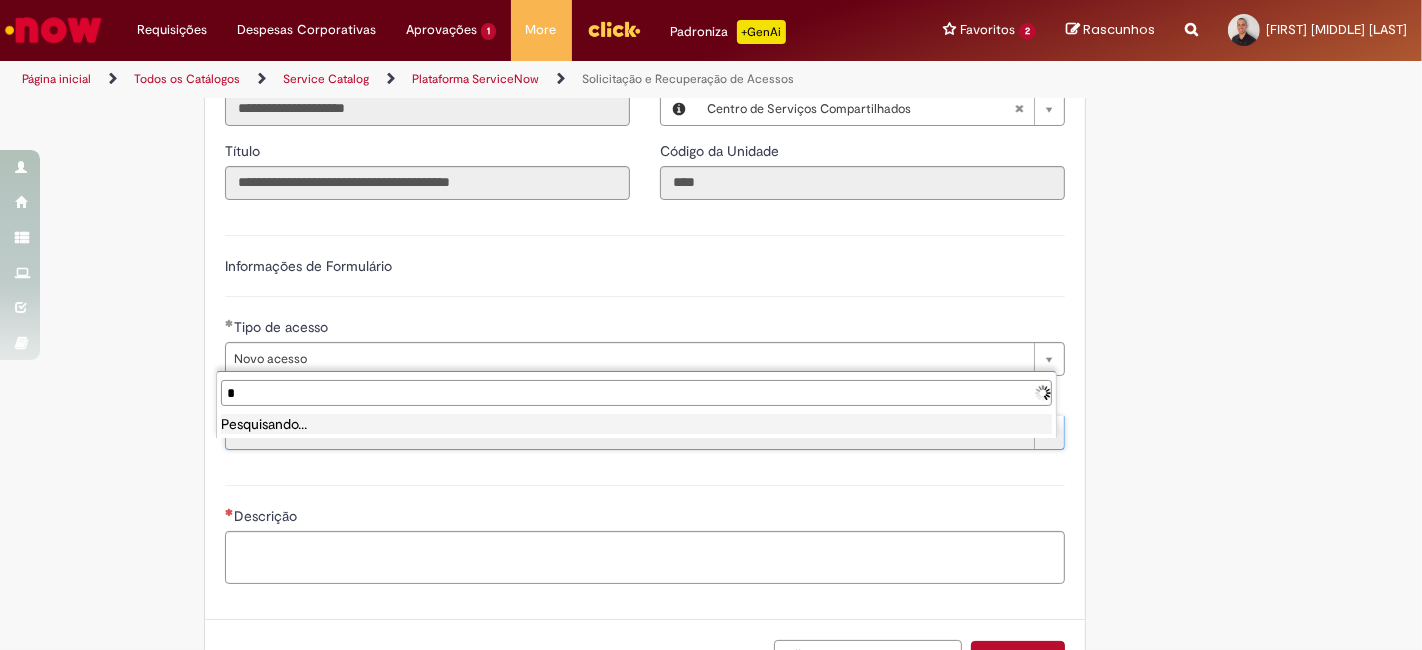 type 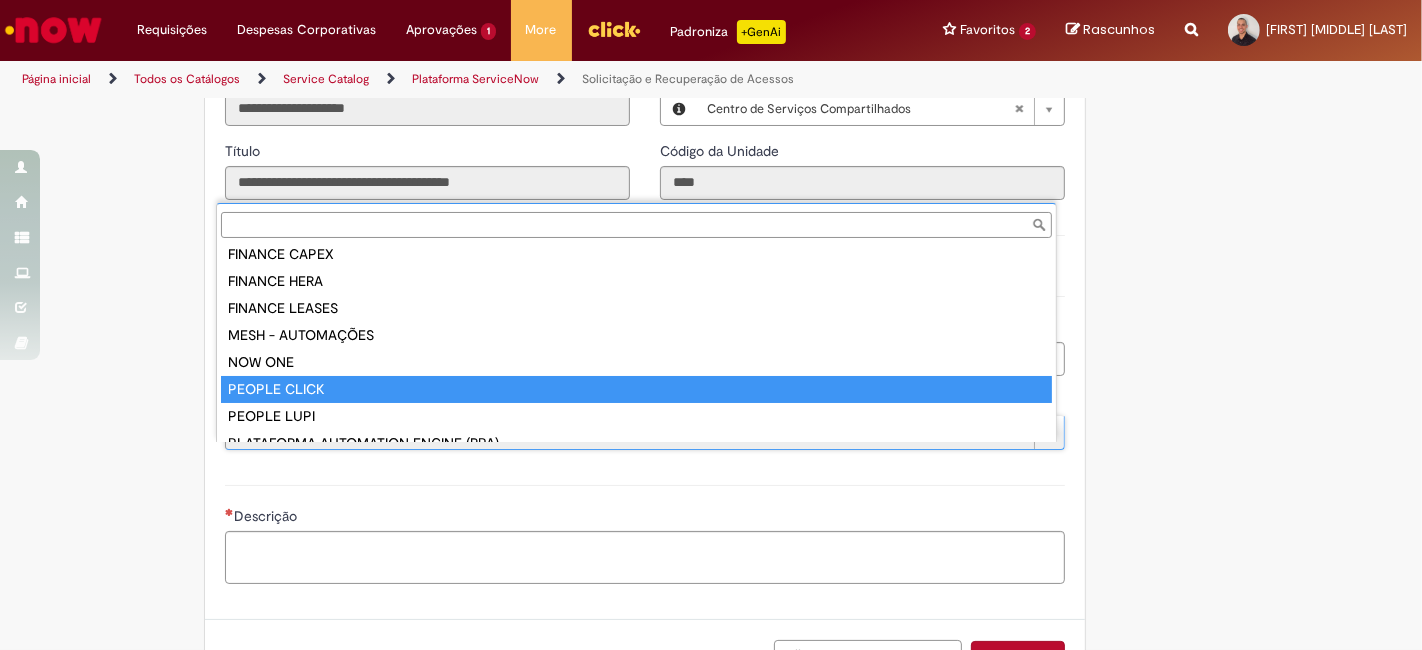 scroll, scrollTop: 0, scrollLeft: 0, axis: both 